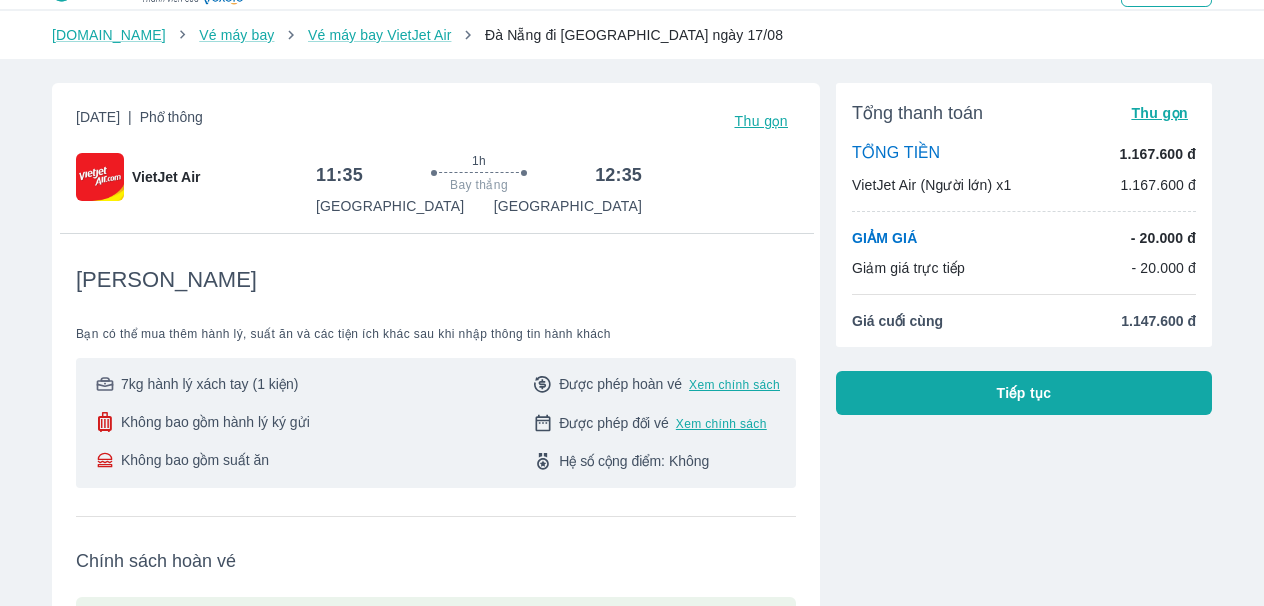 scroll, scrollTop: 0, scrollLeft: 0, axis: both 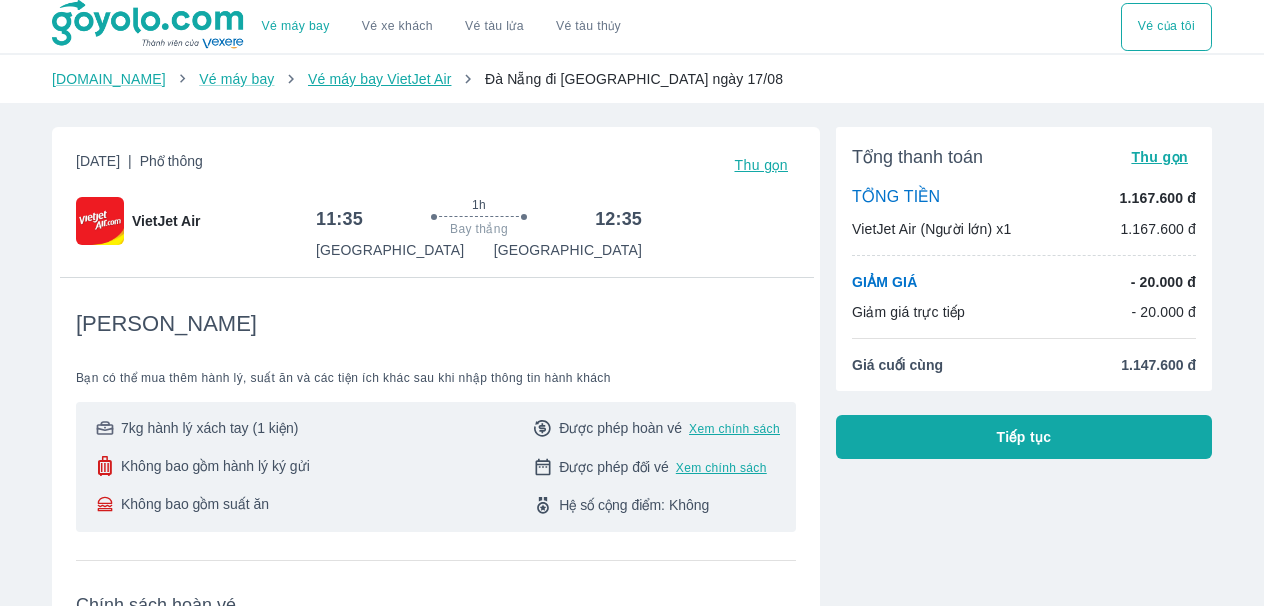 click on "Vé máy bay VietJet Air" at bounding box center [379, 79] 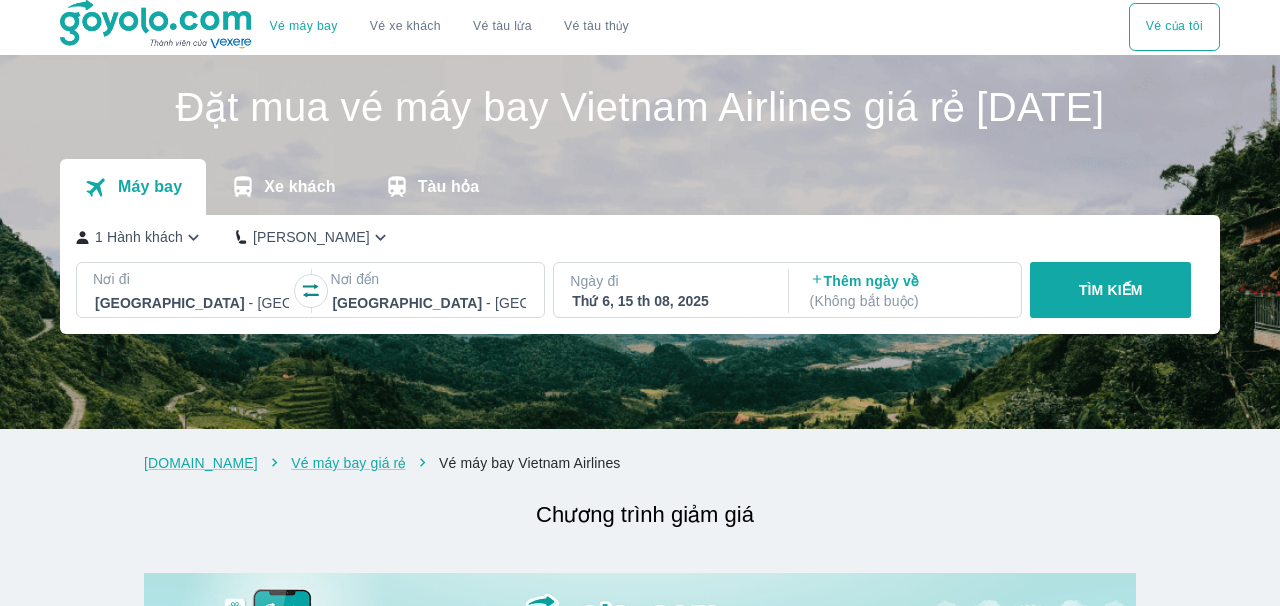 scroll, scrollTop: 0, scrollLeft: 0, axis: both 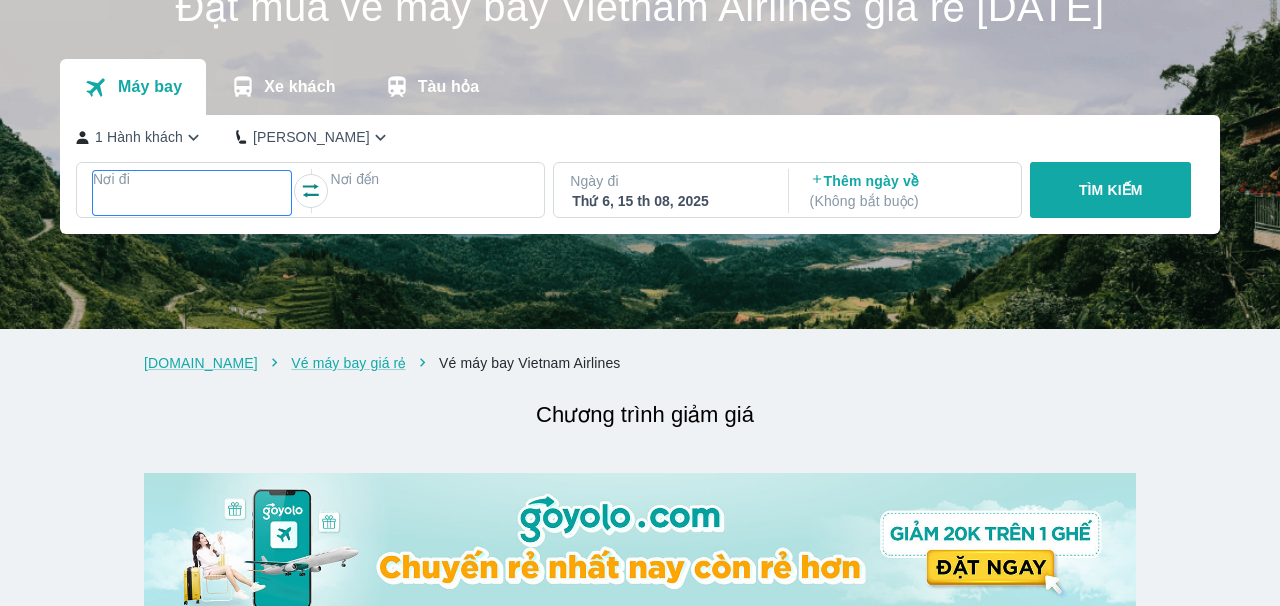click at bounding box center (192, 203) 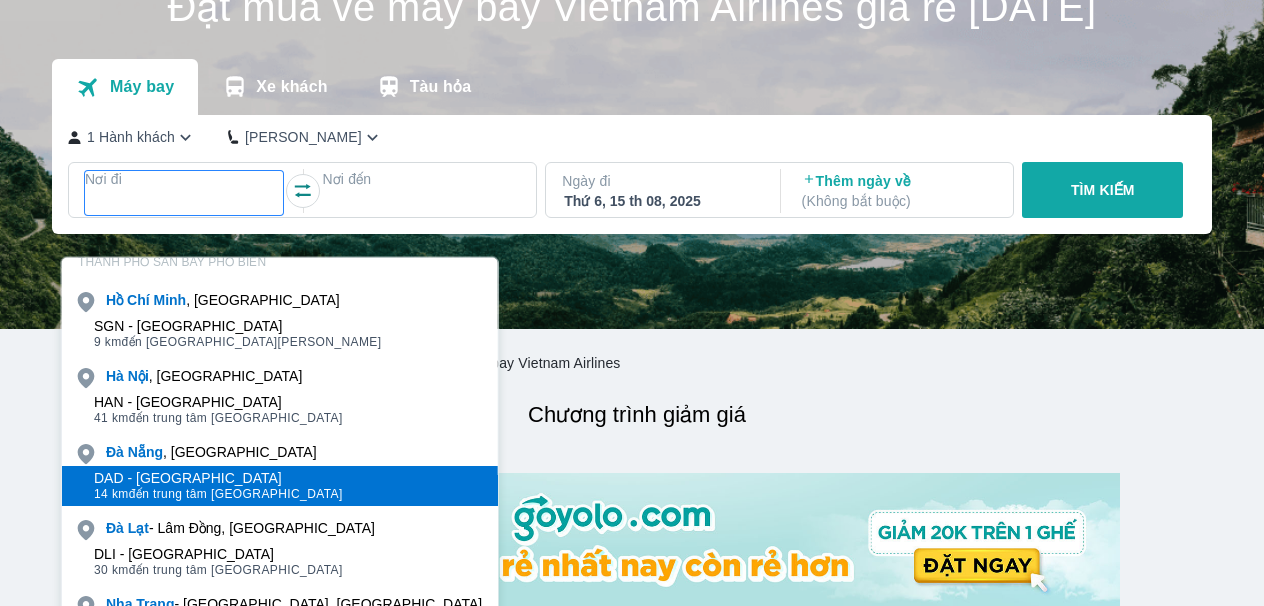 scroll, scrollTop: 59, scrollLeft: 0, axis: vertical 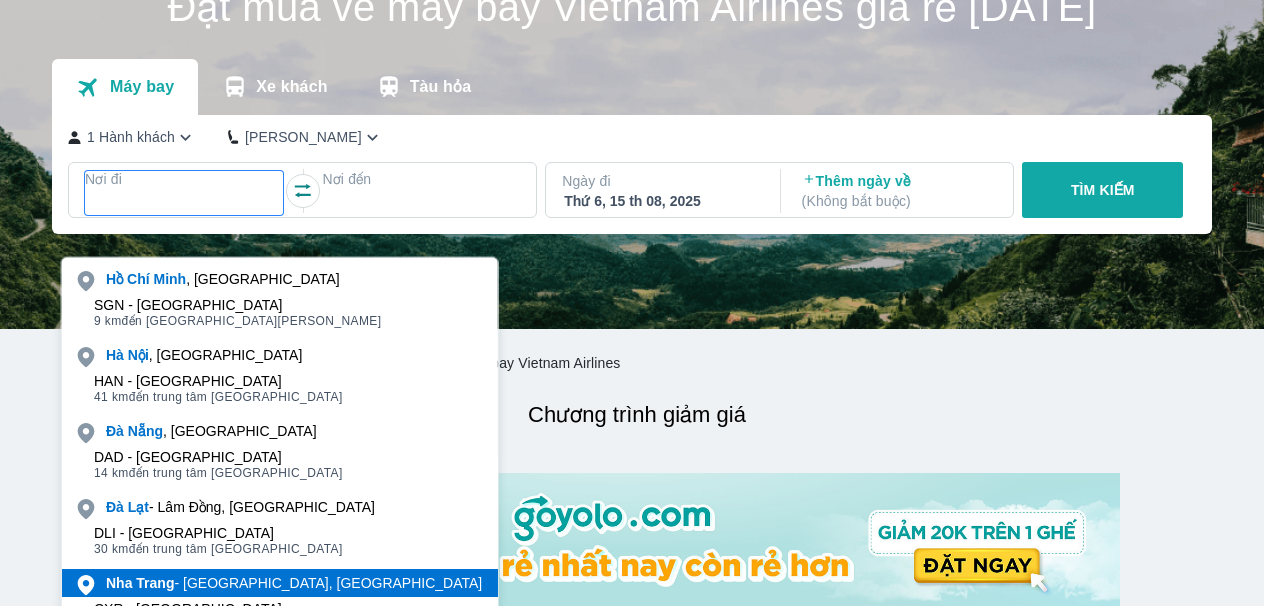 click on "[GEOGRAPHIC_DATA]  - [GEOGRAPHIC_DATA], [GEOGRAPHIC_DATA]" at bounding box center [294, 583] 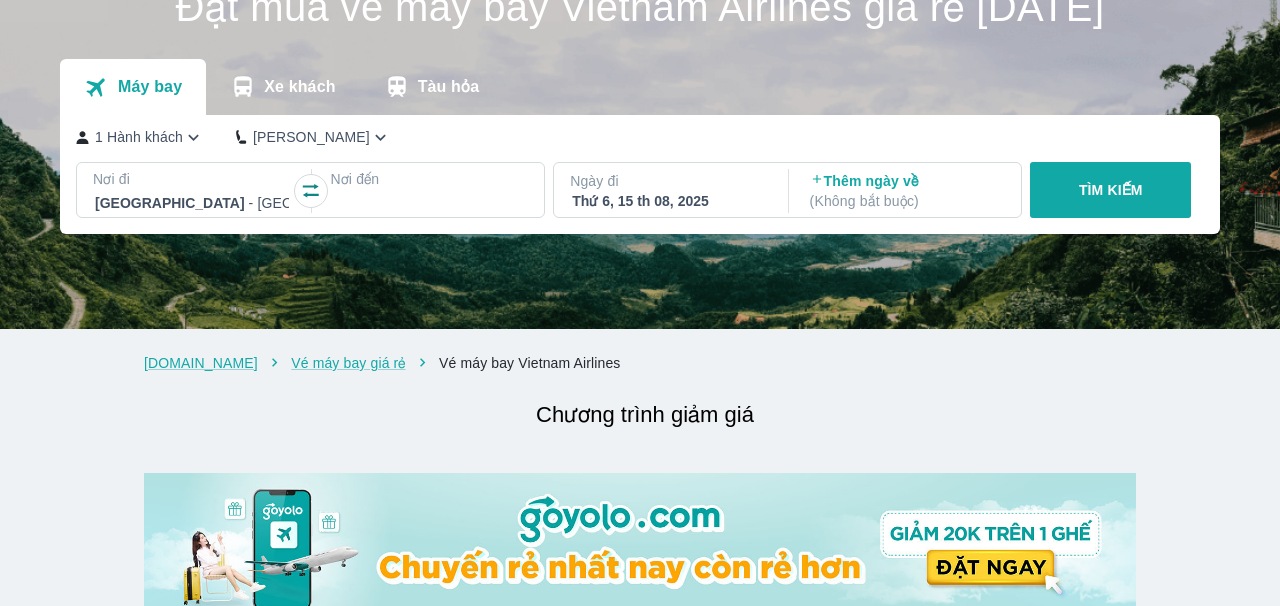 click on "Nơi đến" at bounding box center (429, 179) 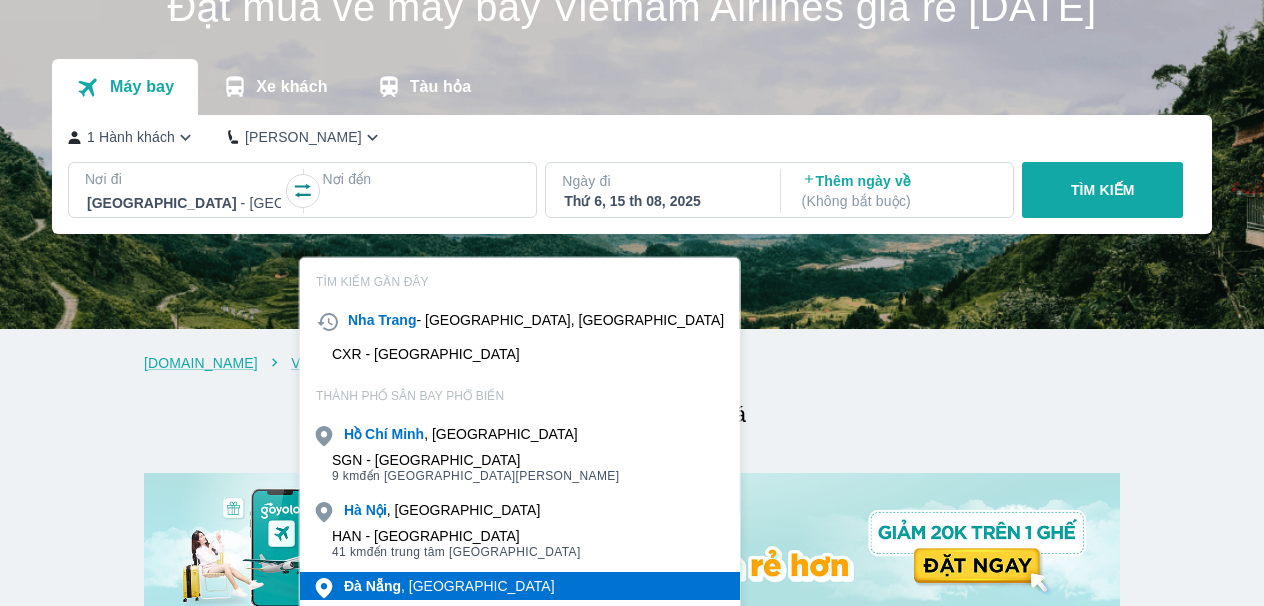 click on "[GEOGRAPHIC_DATA] , [GEOGRAPHIC_DATA]" at bounding box center [449, 586] 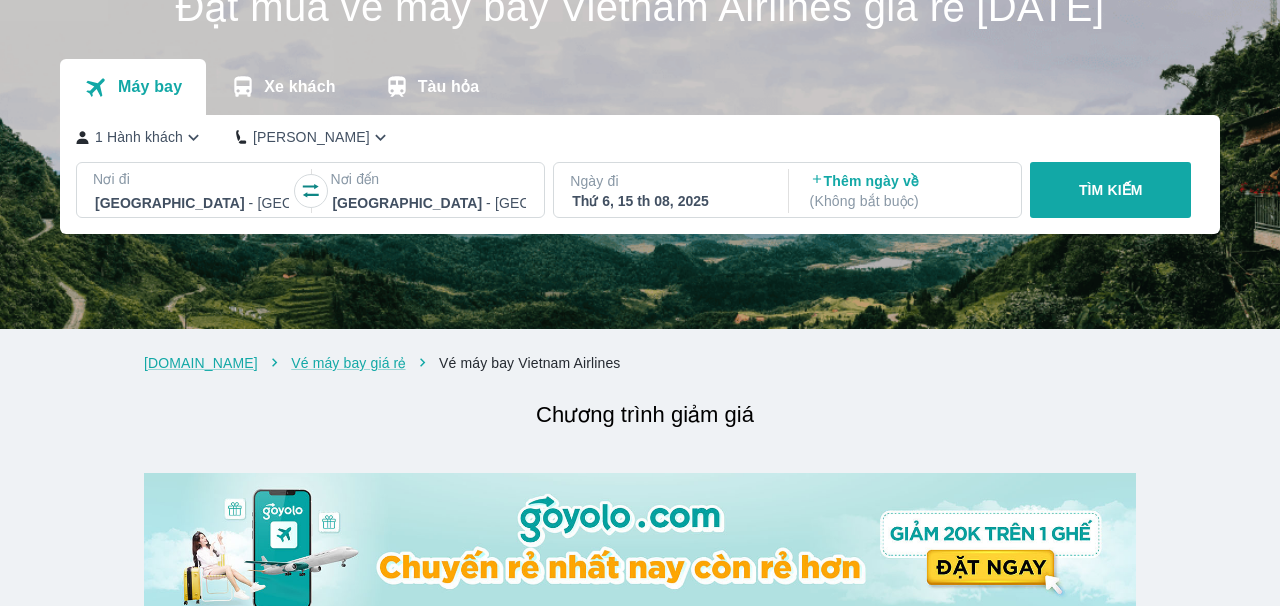 click on "TÌM KIẾM" at bounding box center [1111, 190] 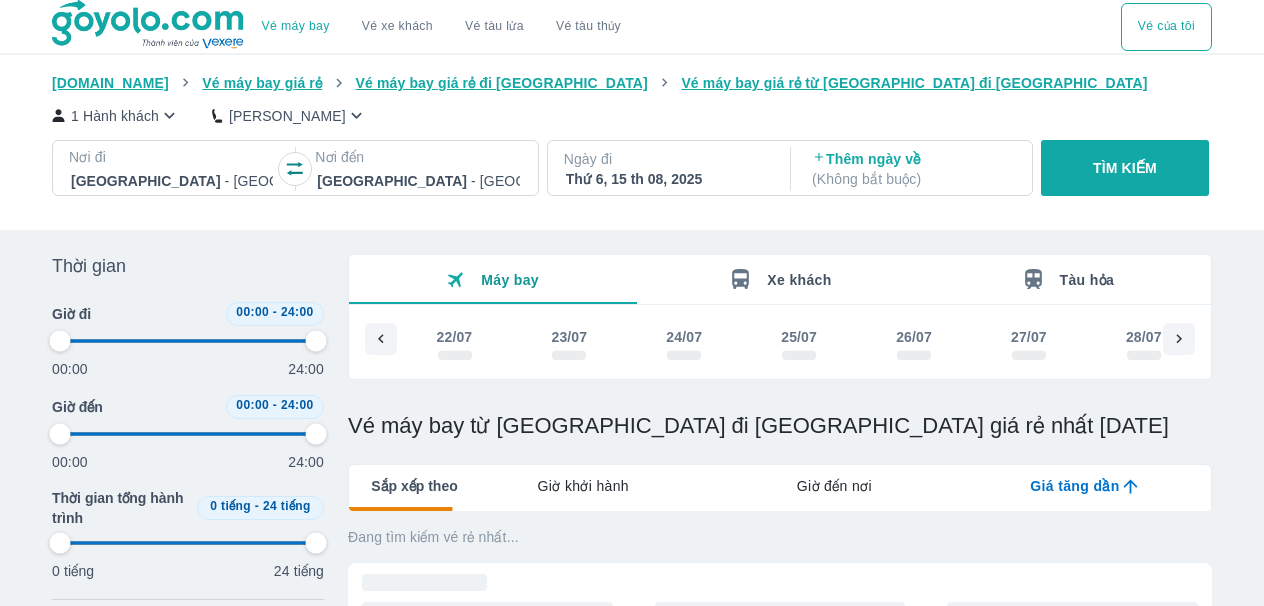 scroll, scrollTop: 0, scrollLeft: 2284, axis: horizontal 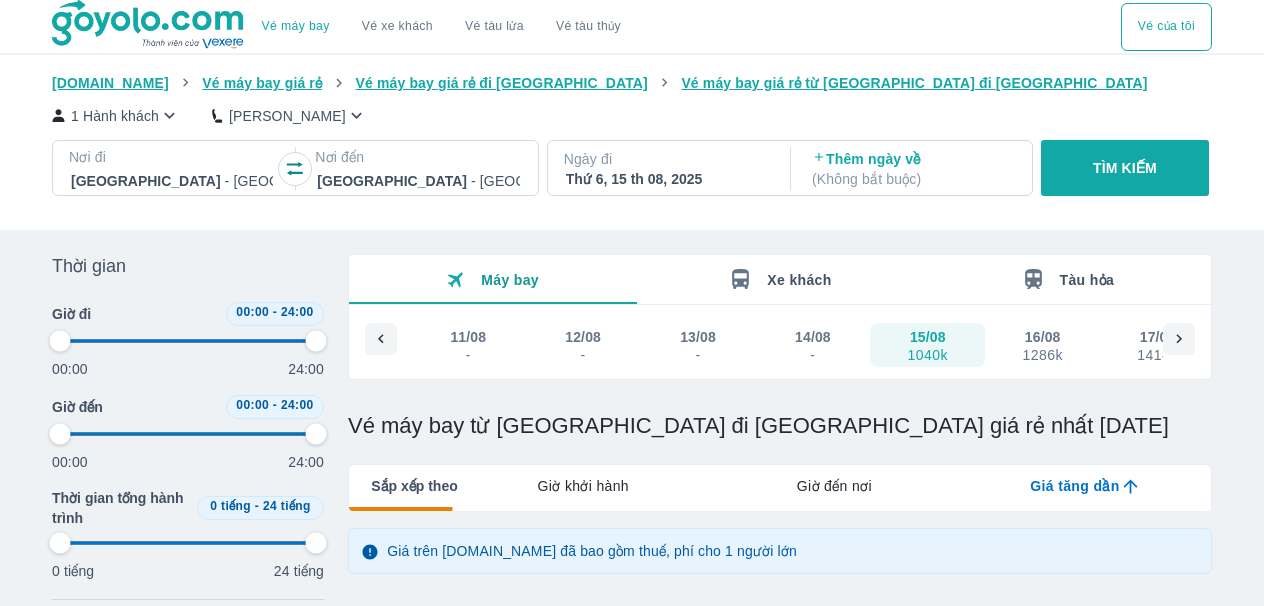 type on "97.9166666666667" 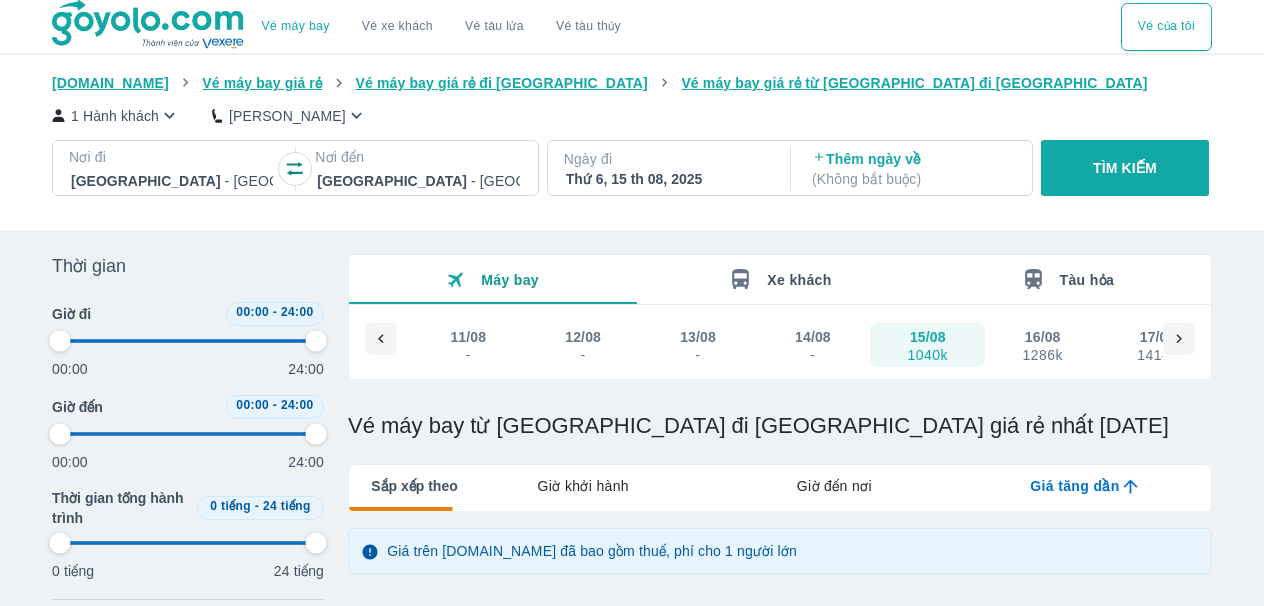 type on "97.9166666666667" 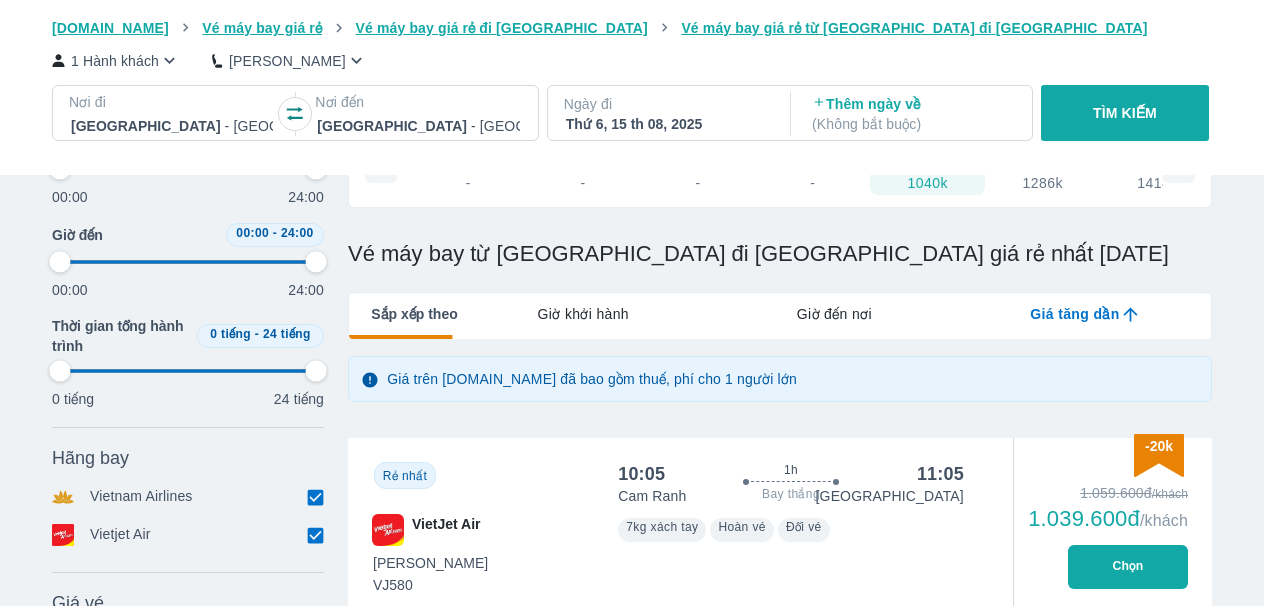 type on "97.9166666666667" 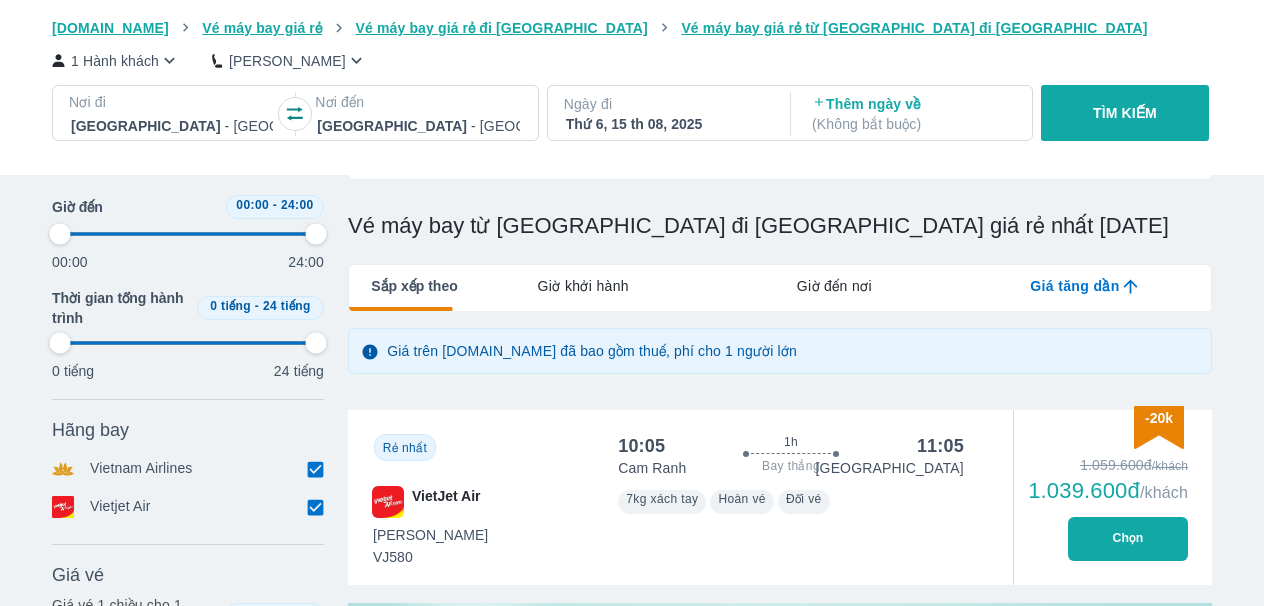 scroll, scrollTop: 300, scrollLeft: 0, axis: vertical 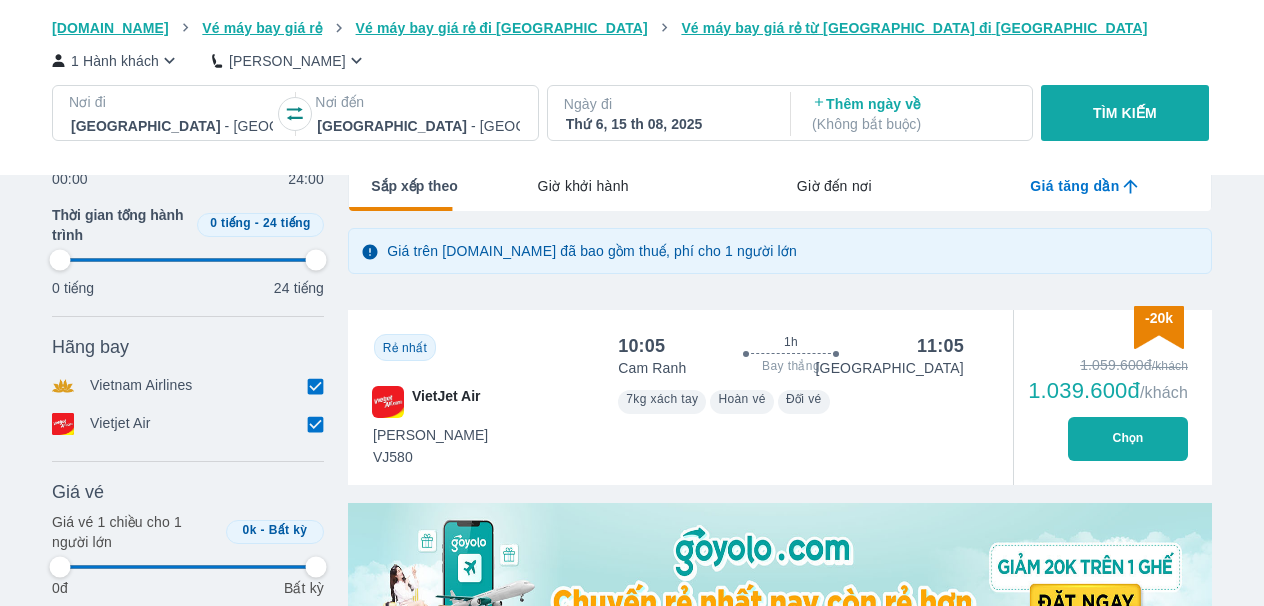 type on "97.9166666666667" 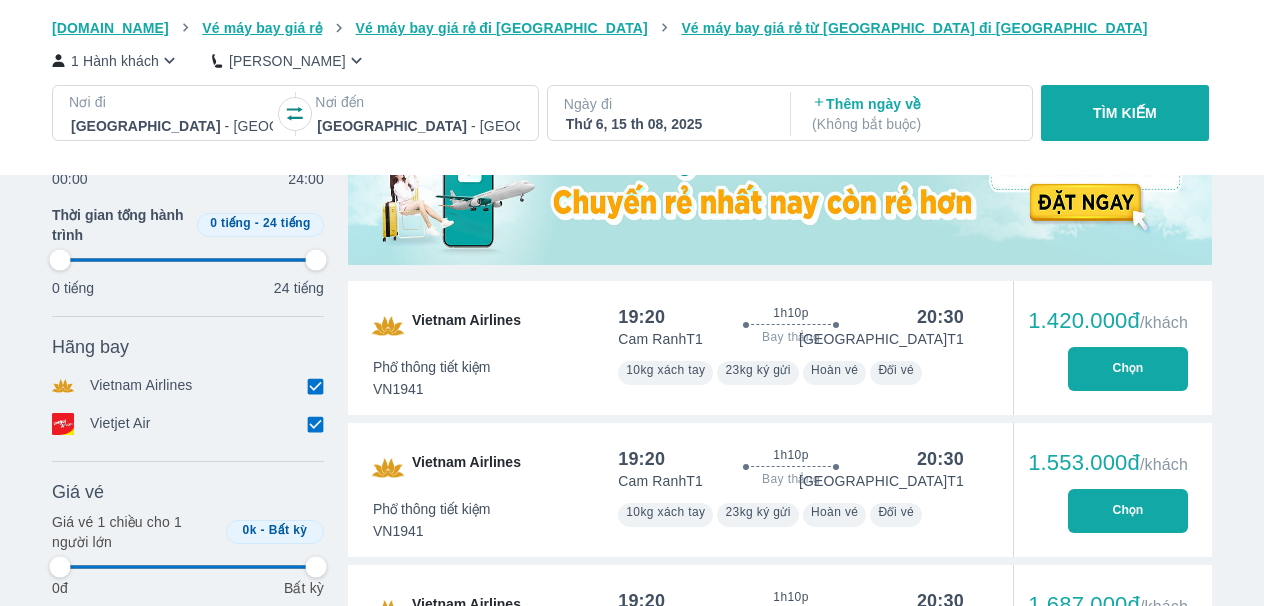 type on "97.9166666666667" 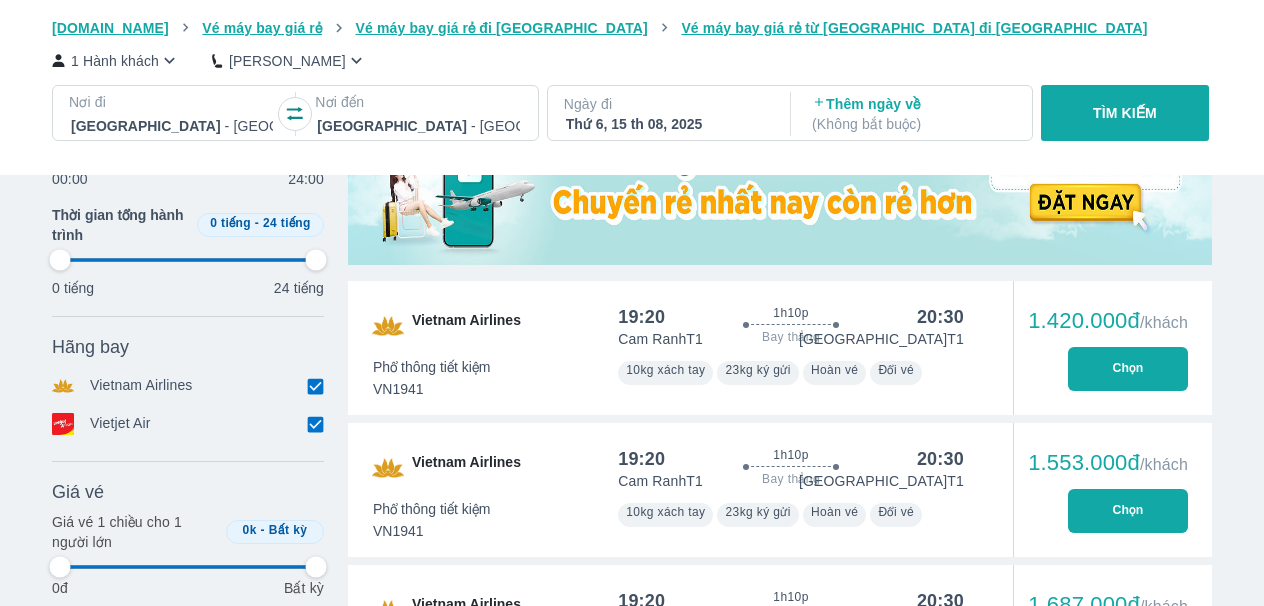 type on "97.9166666666667" 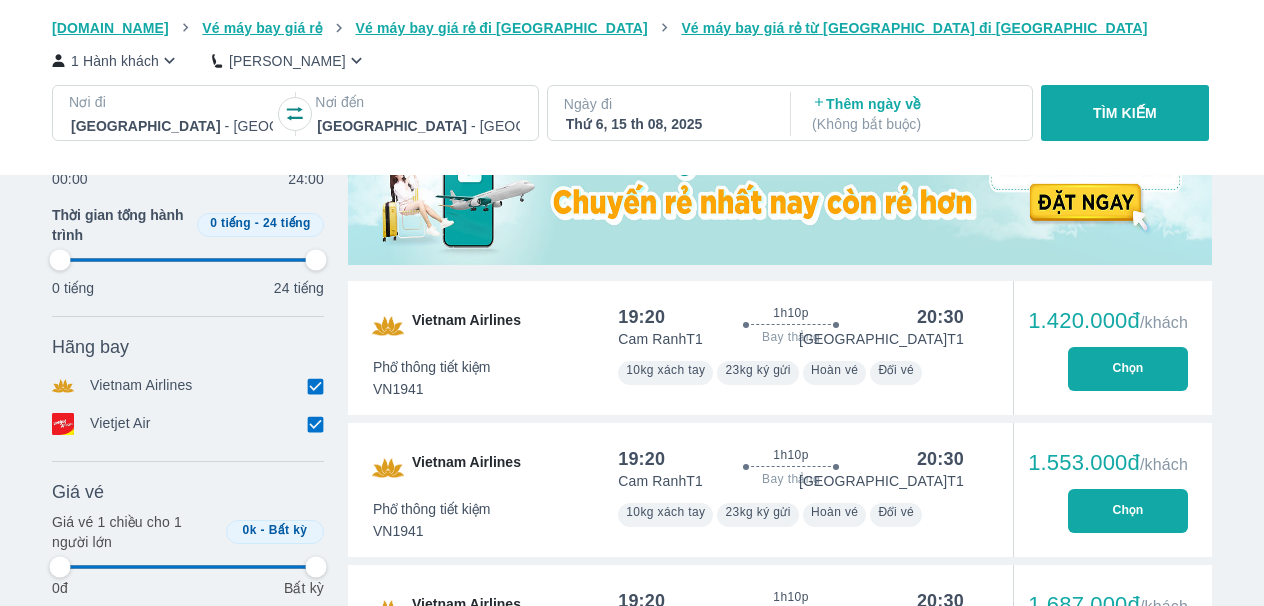 type on "97.9166666666667" 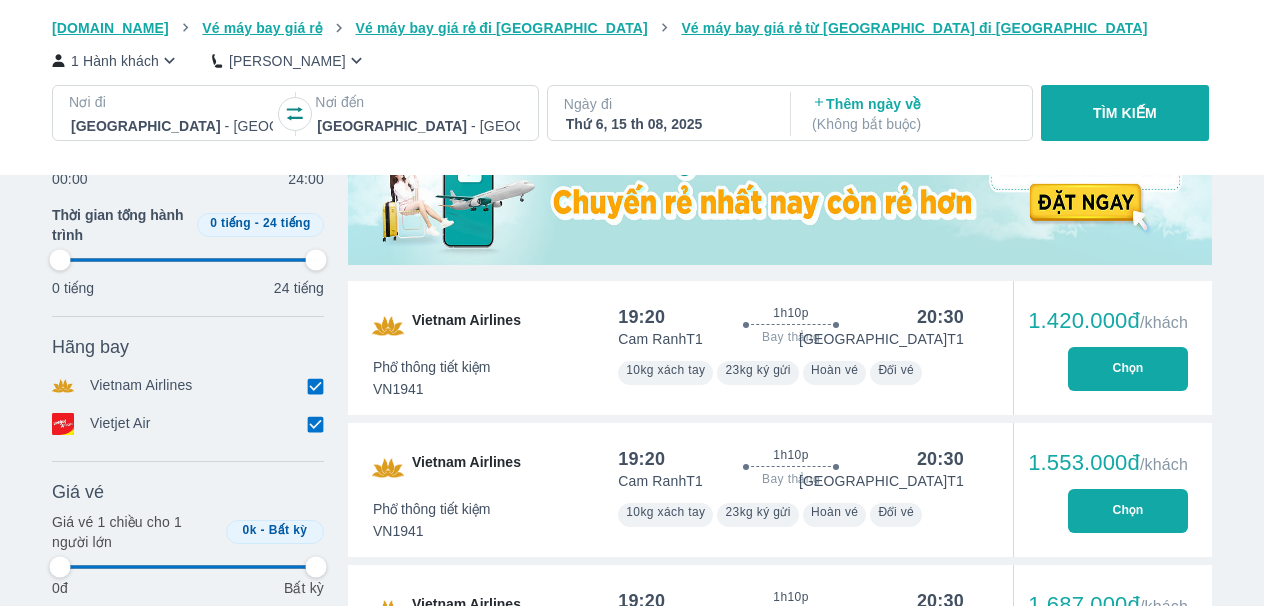 type on "97.9166666666667" 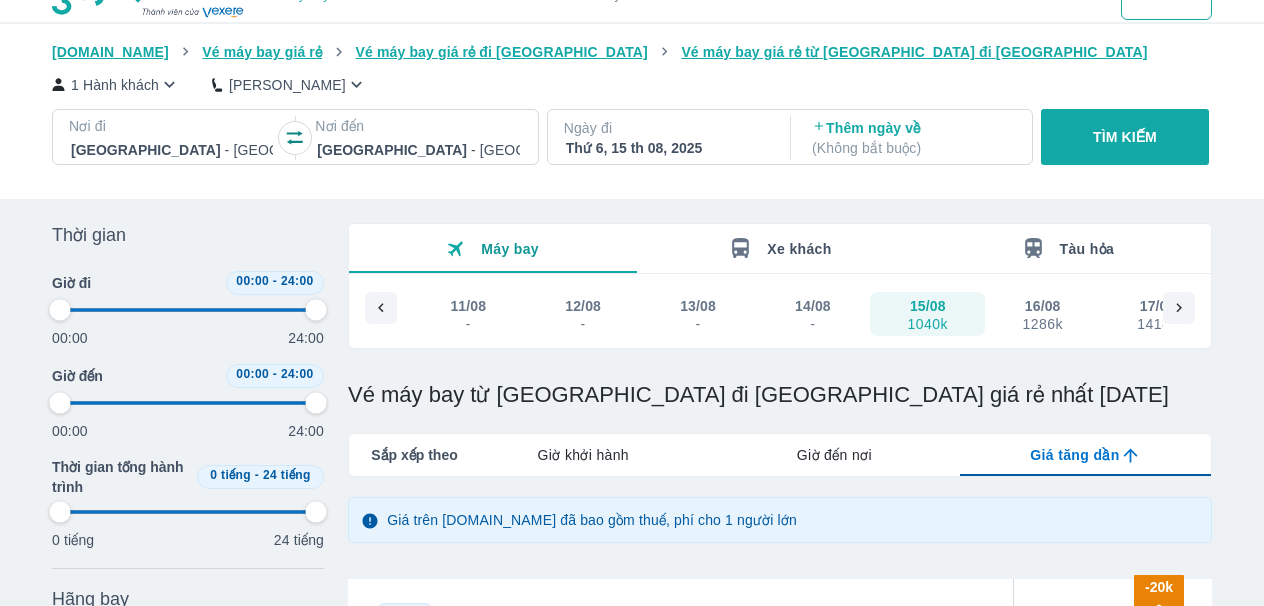 scroll, scrollTop: 0, scrollLeft: 0, axis: both 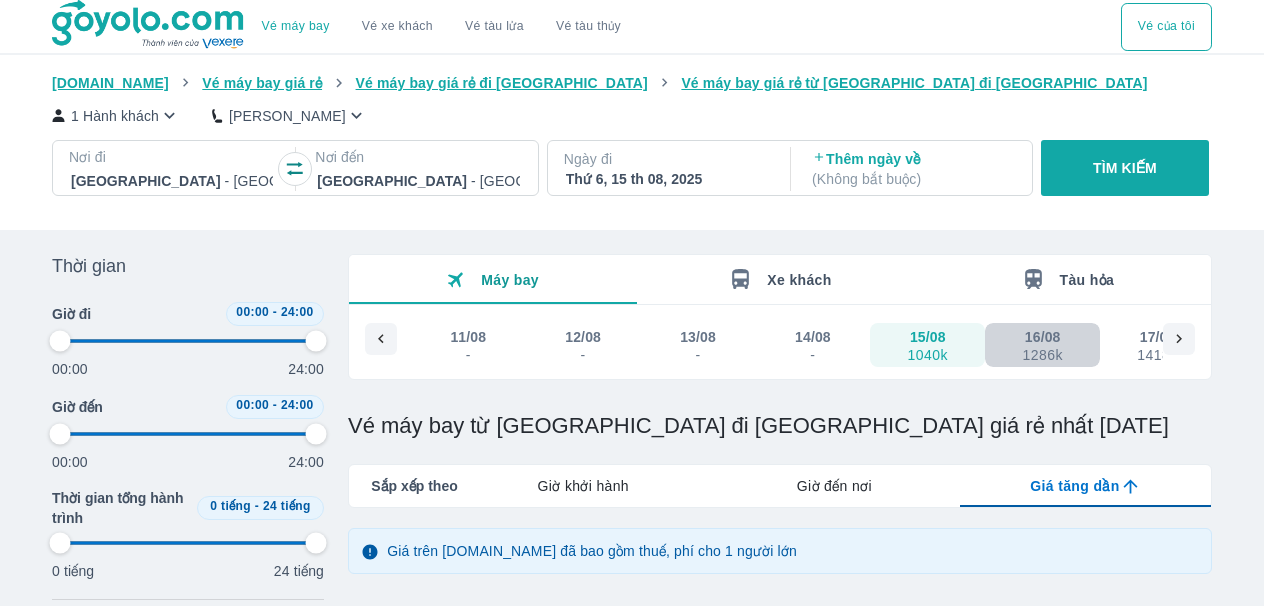click on "1286k" at bounding box center (1042, 355) 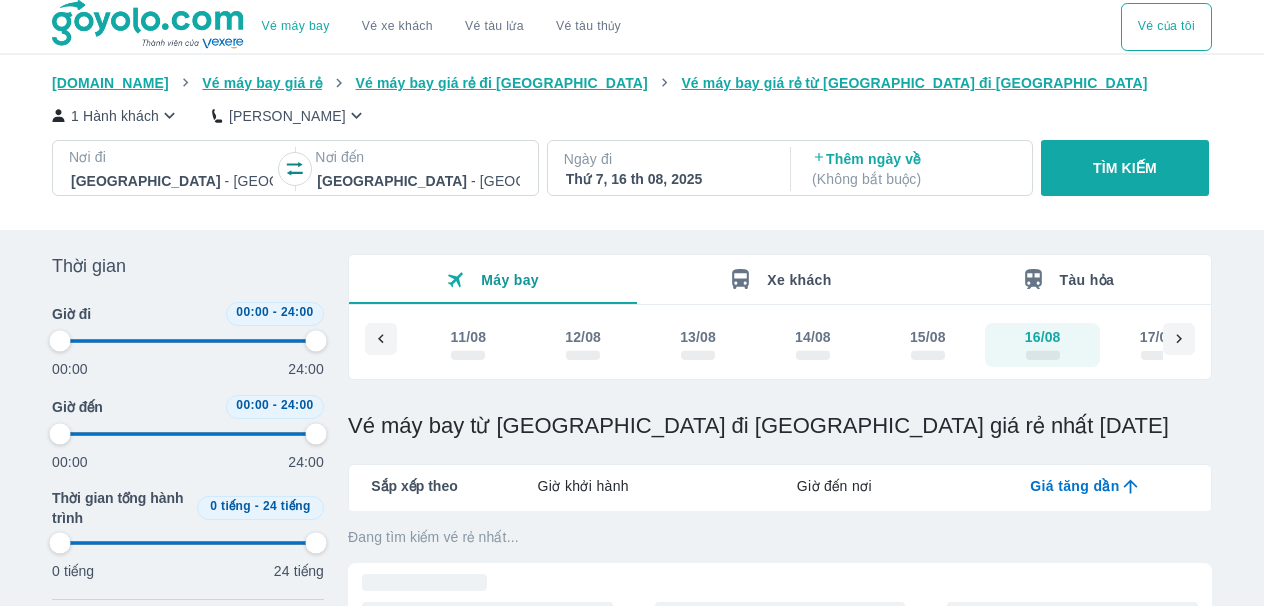 type on "97.9166666666667" 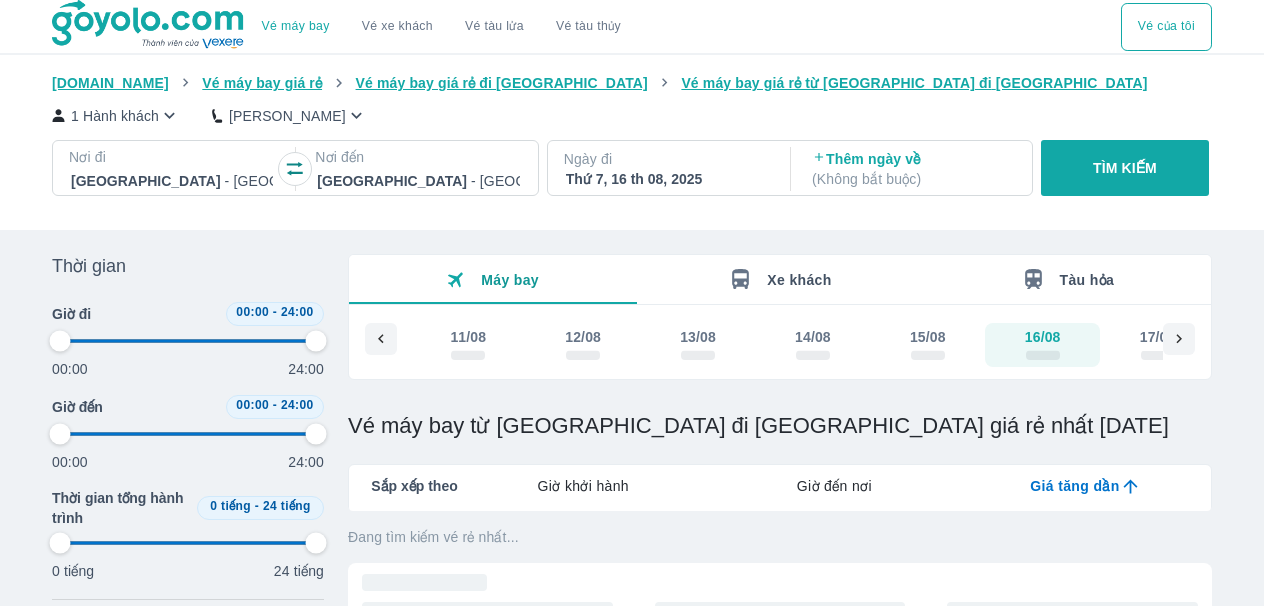 type on "97.9166666666667" 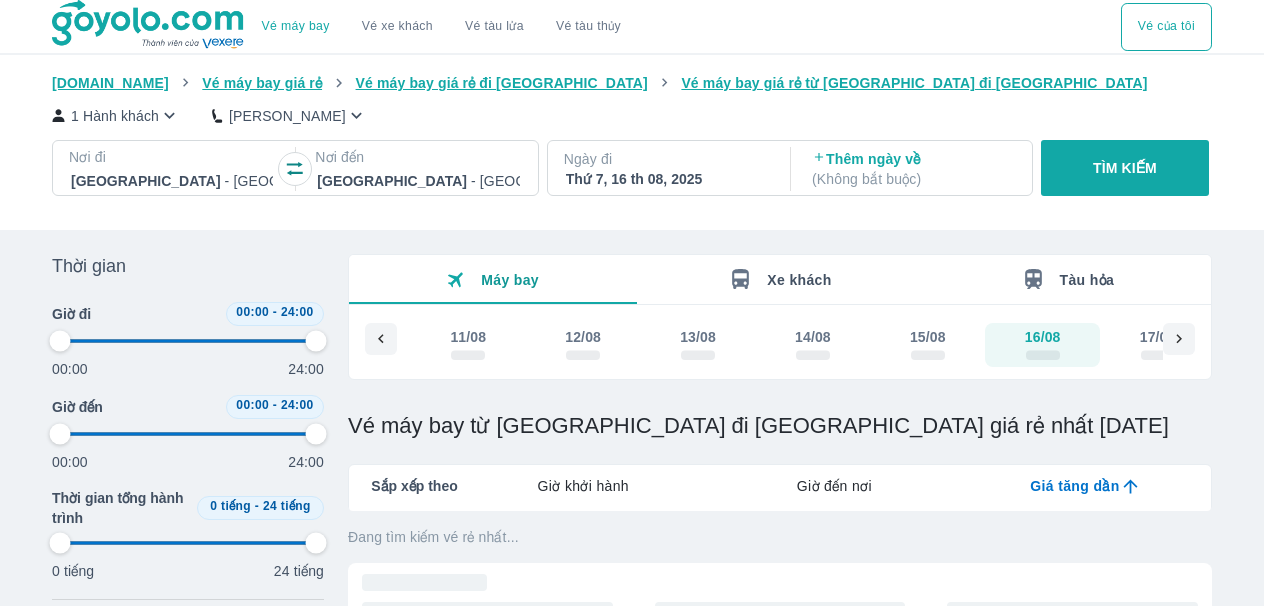 type on "97.9166666666667" 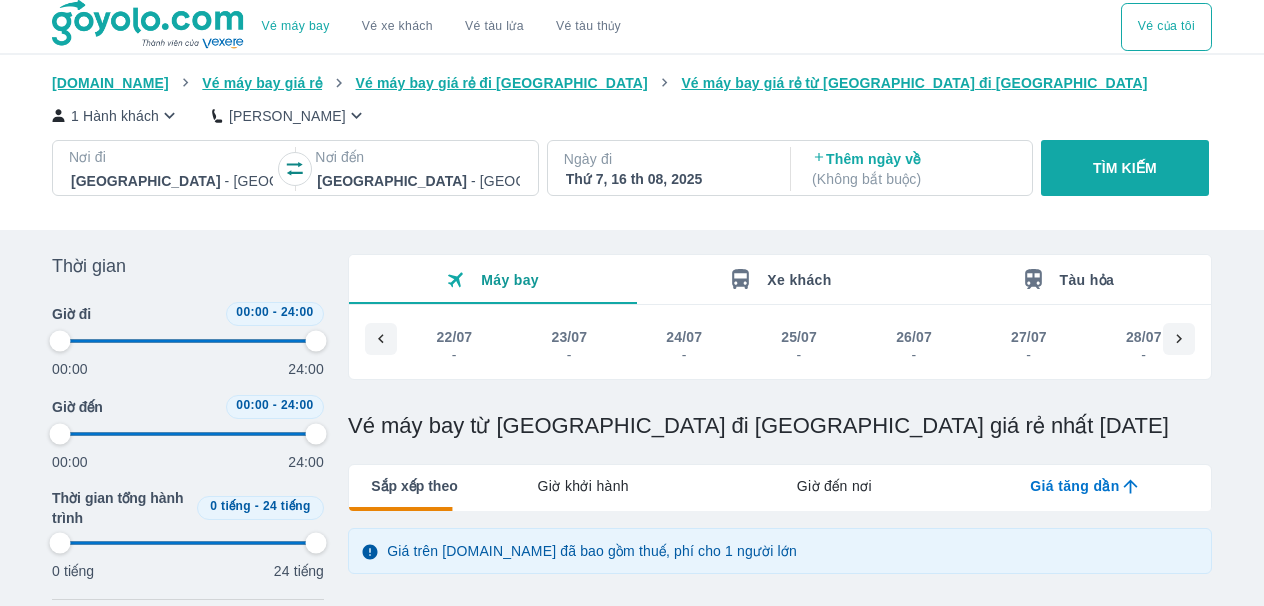 type on "97.9166666666667" 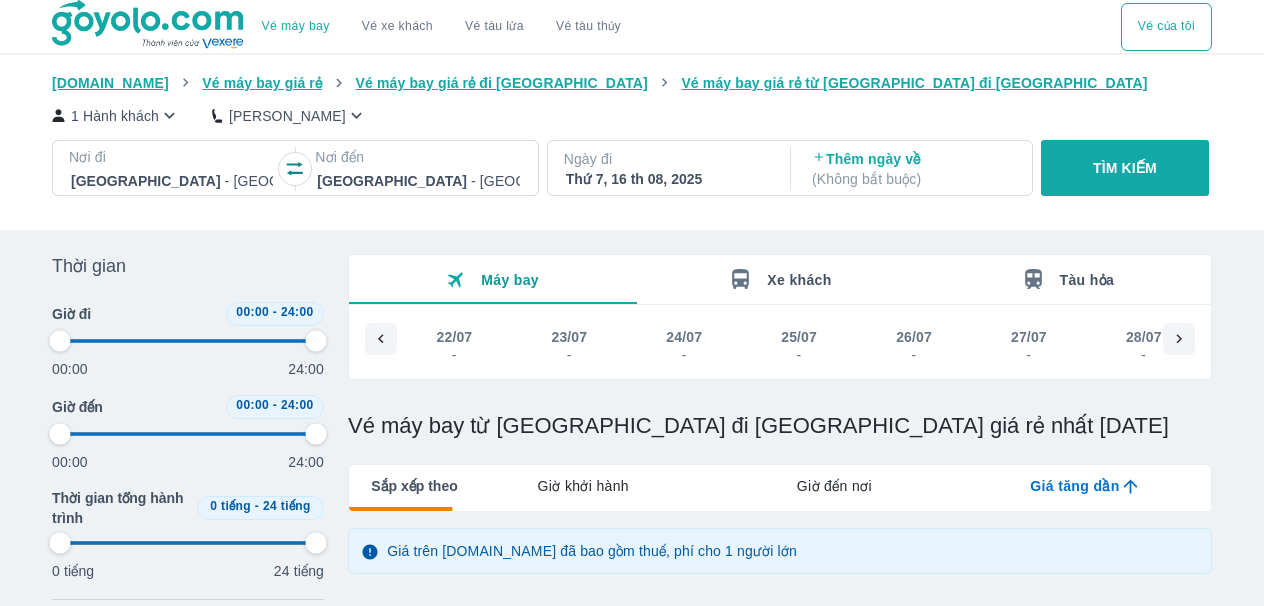 scroll, scrollTop: 300, scrollLeft: 0, axis: vertical 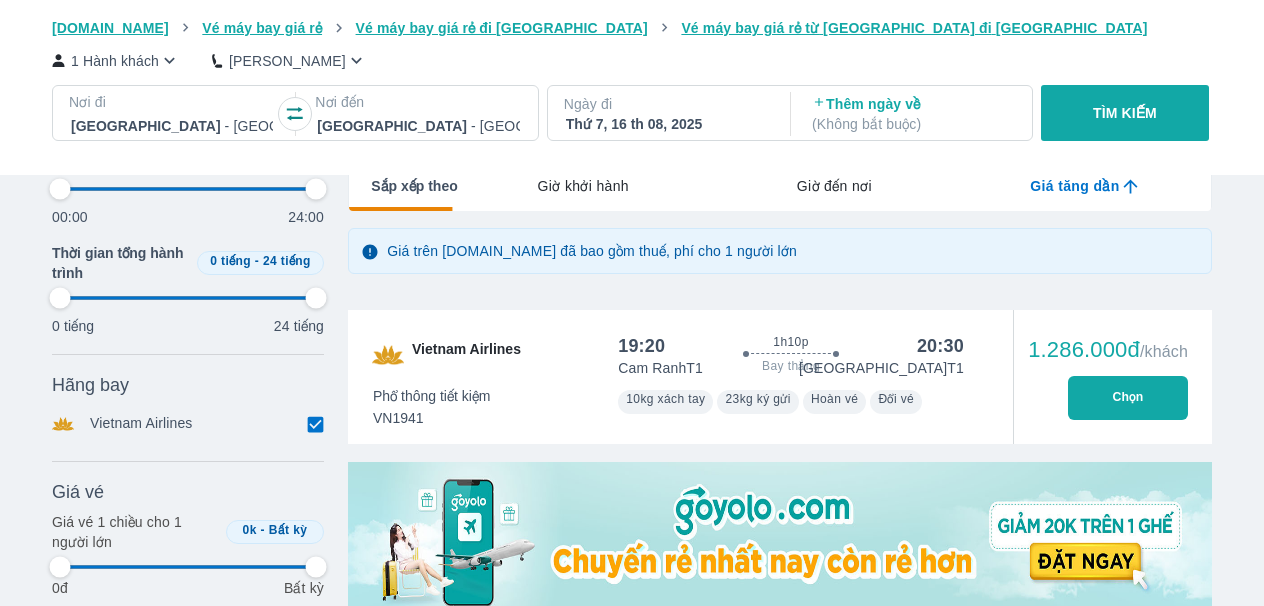type on "97.9166666666667" 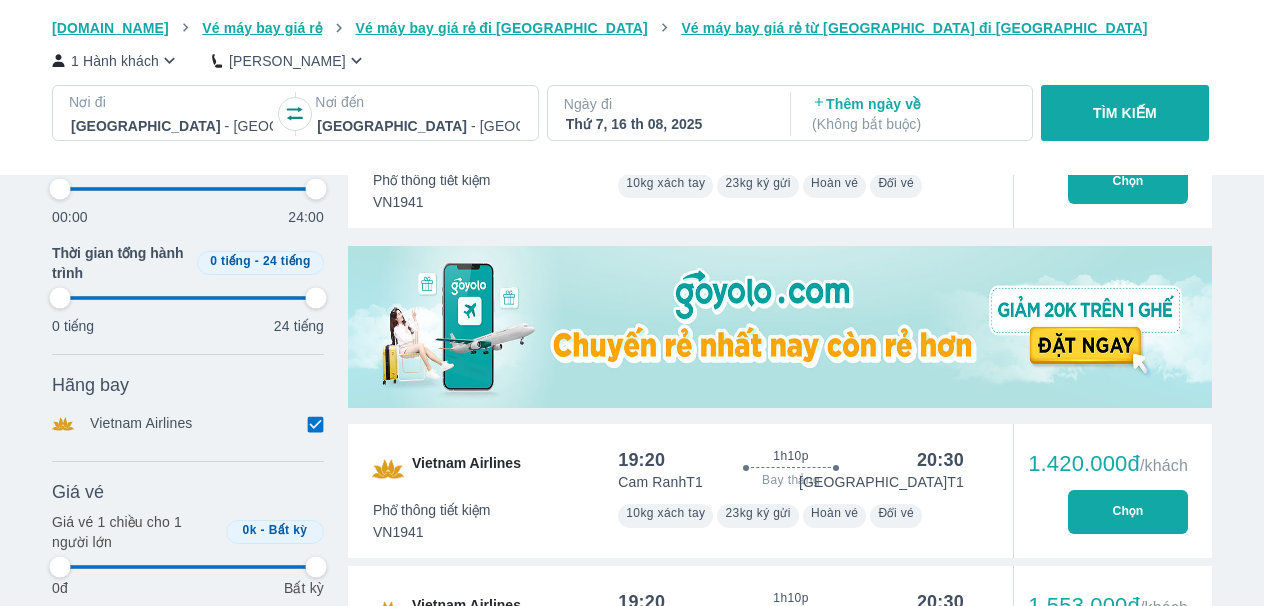 scroll, scrollTop: 700, scrollLeft: 0, axis: vertical 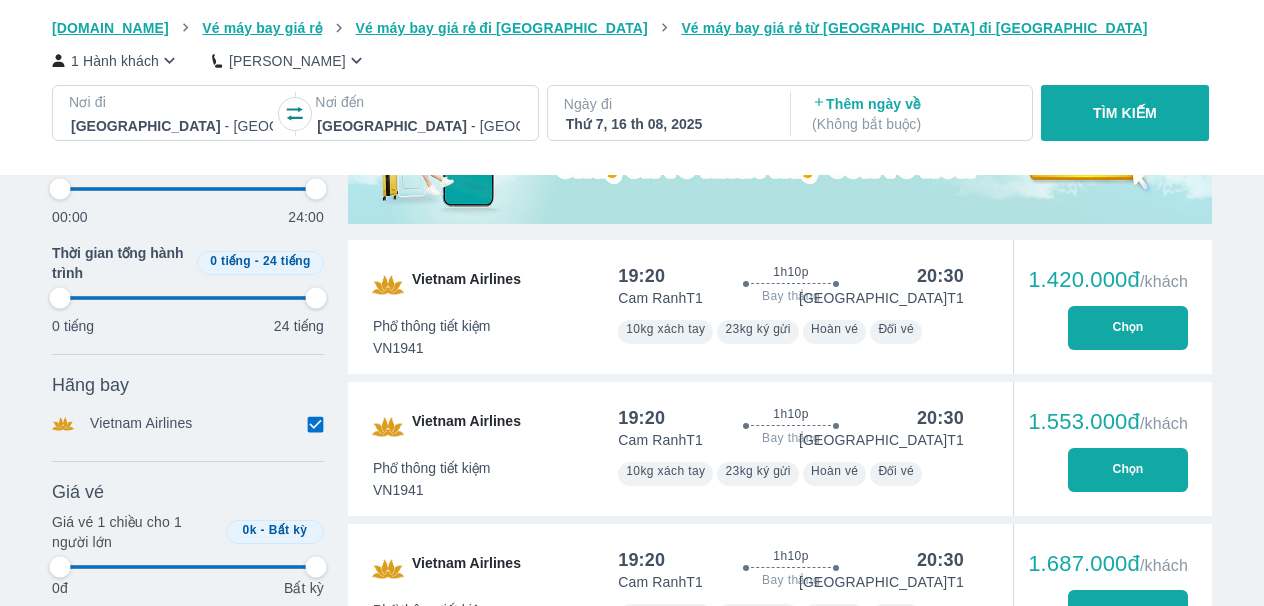 type on "97.9166666666667" 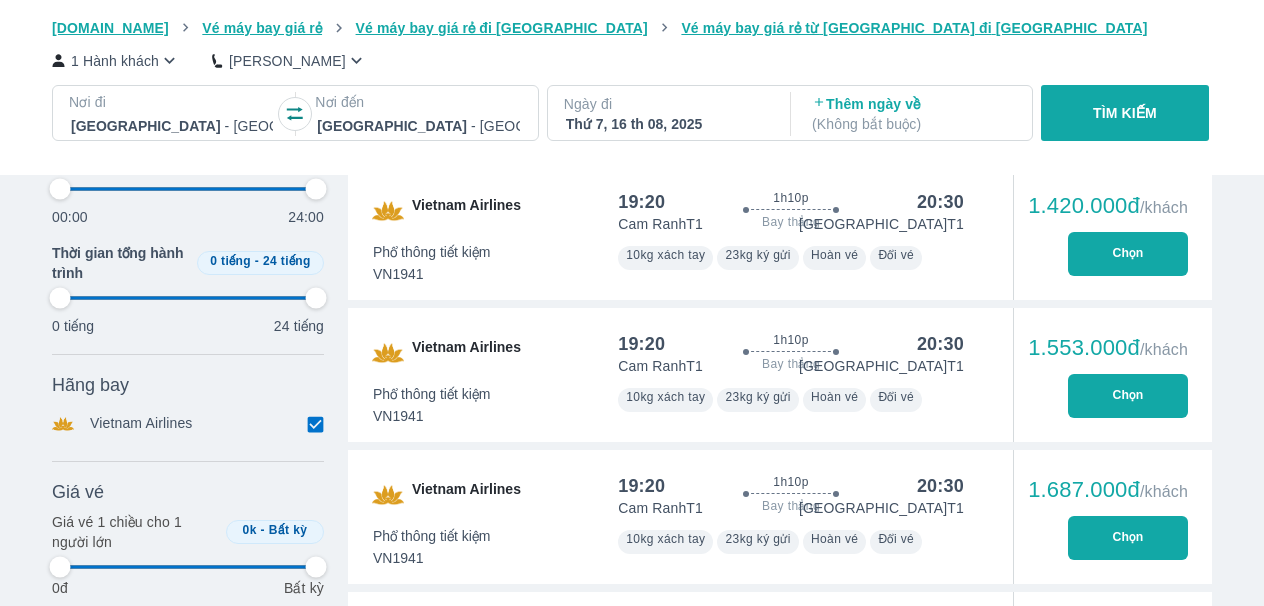 type on "97.9166666666667" 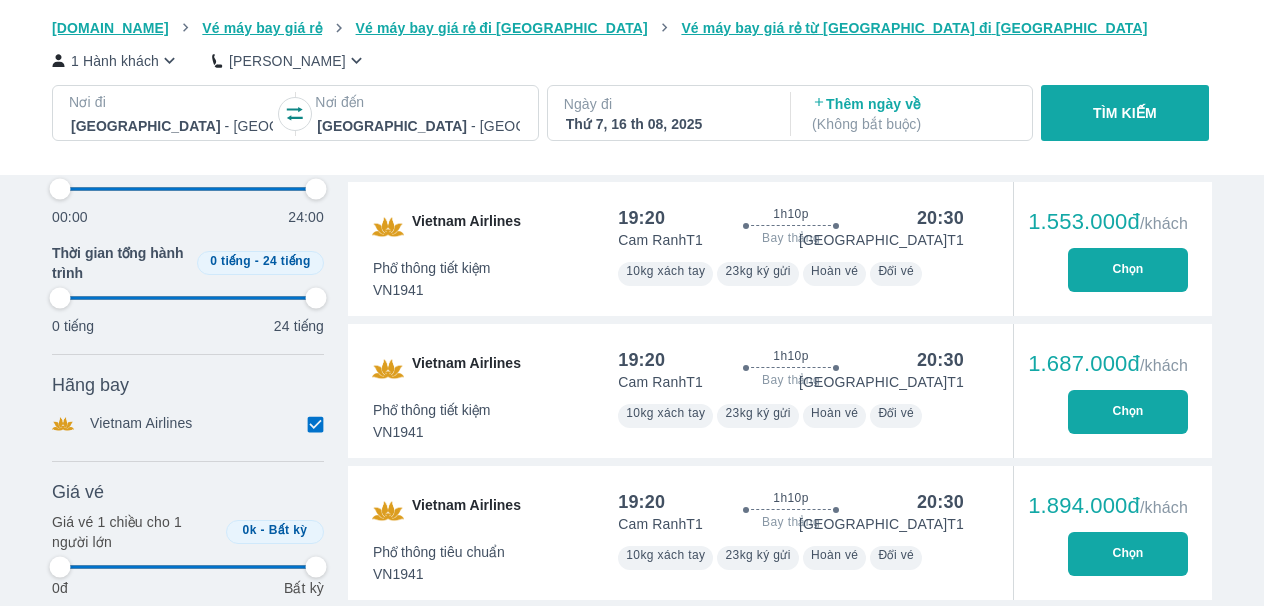 type on "97.9166666666667" 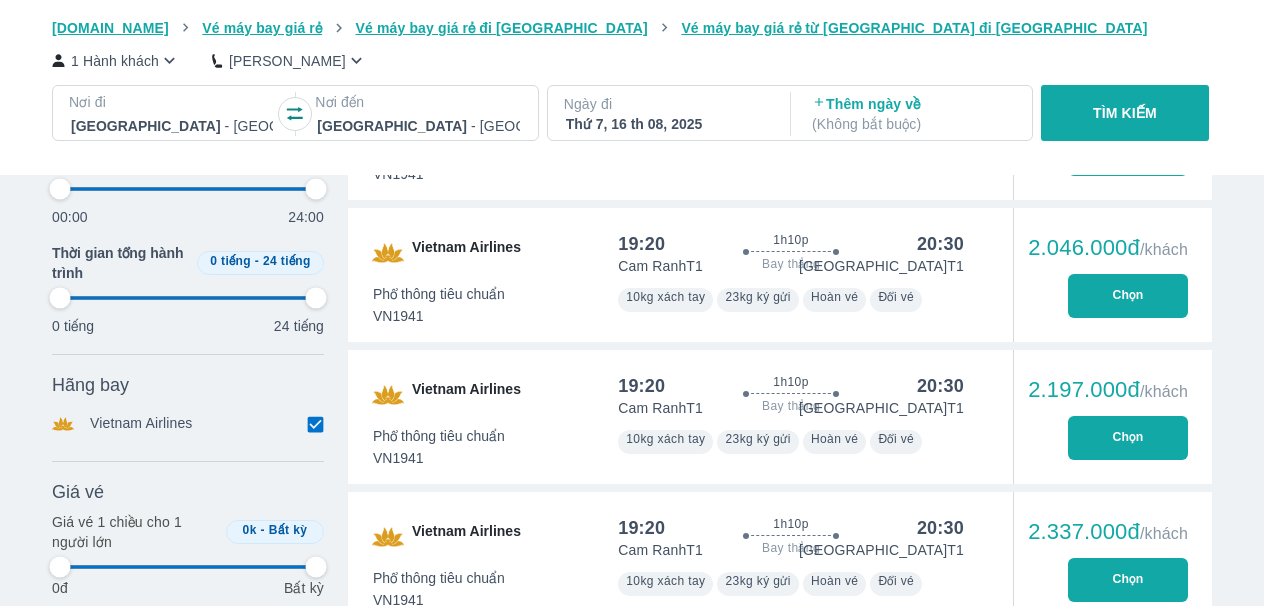 type on "97.9166666666667" 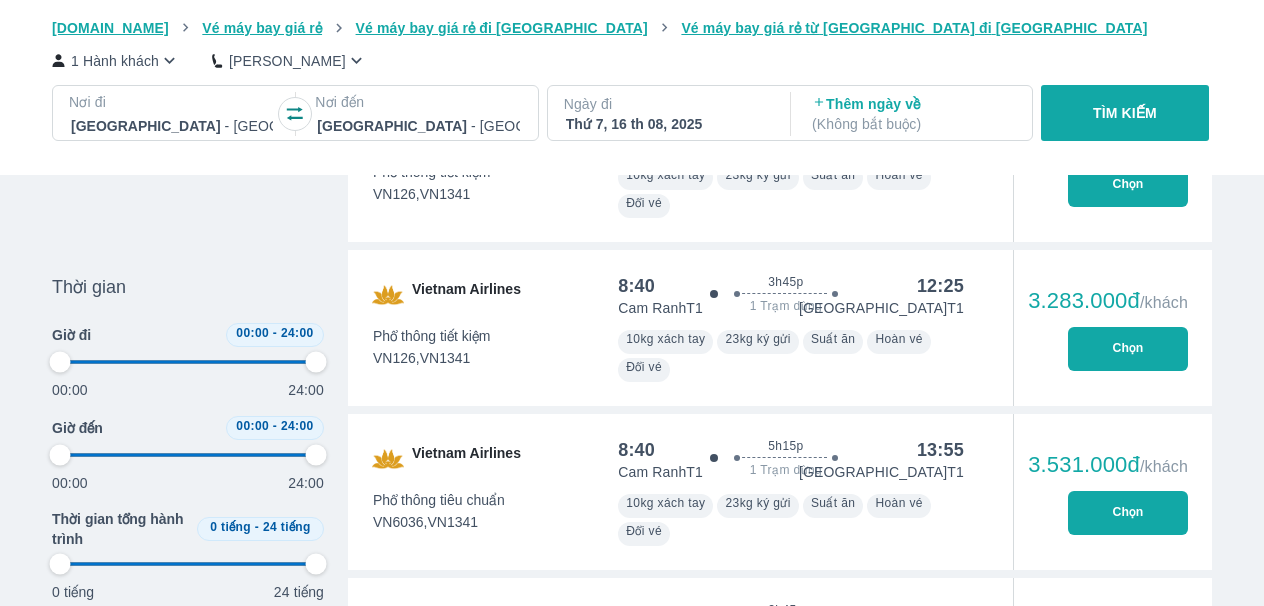 scroll, scrollTop: 2100, scrollLeft: 0, axis: vertical 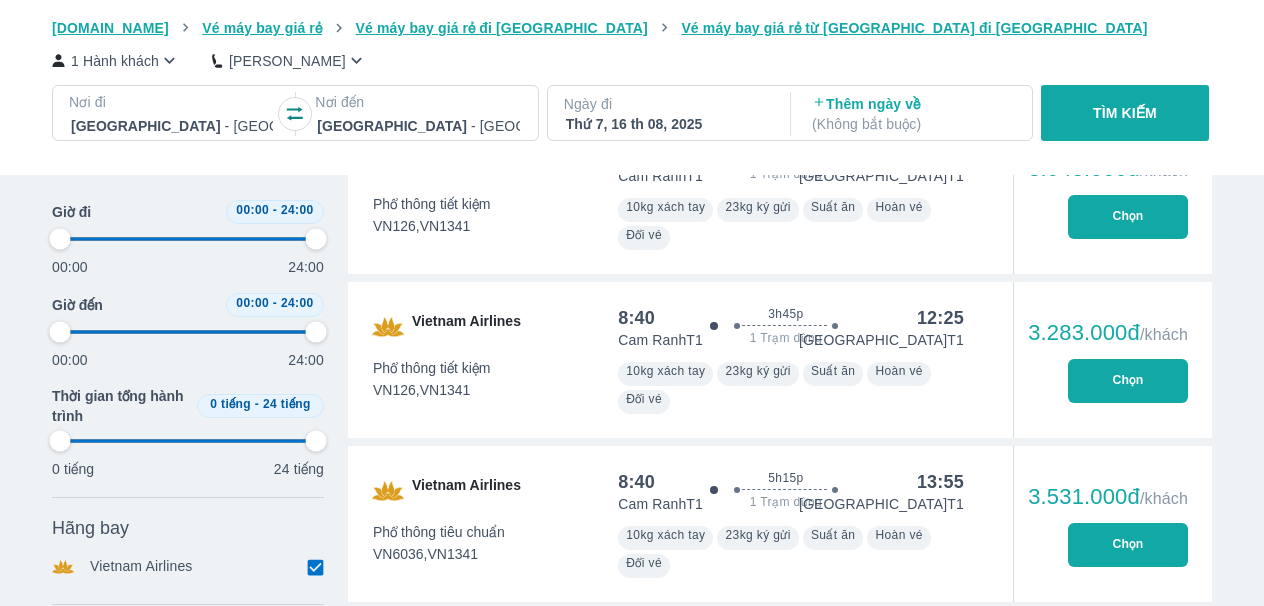 type on "97.9166666666667" 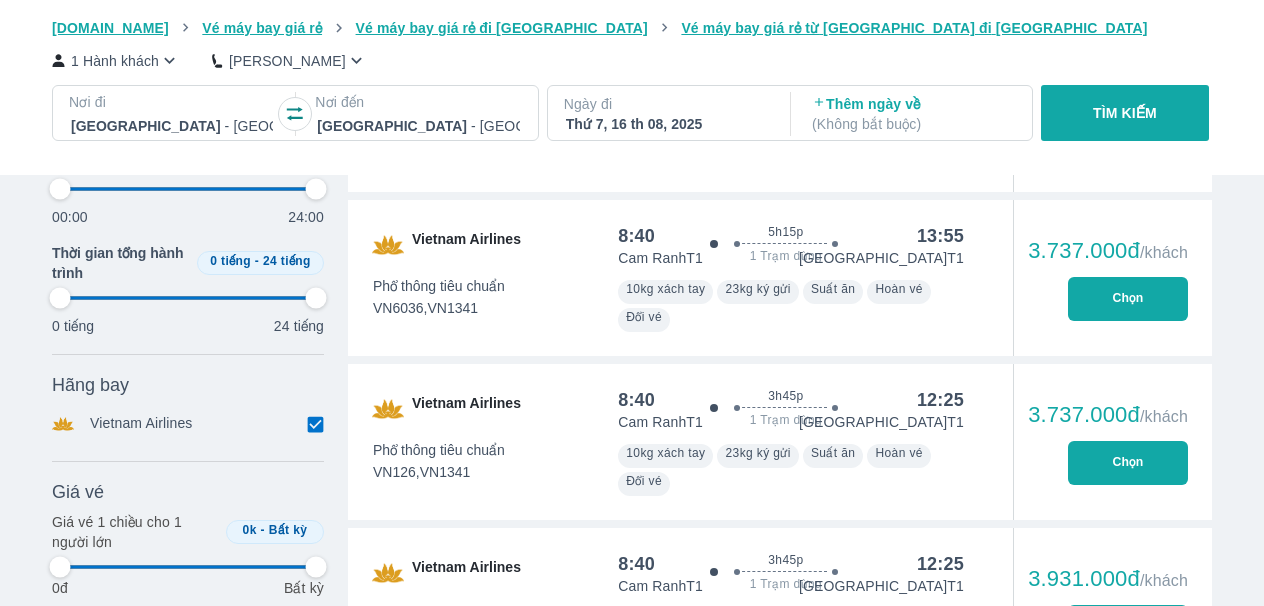 type on "97.9166666666667" 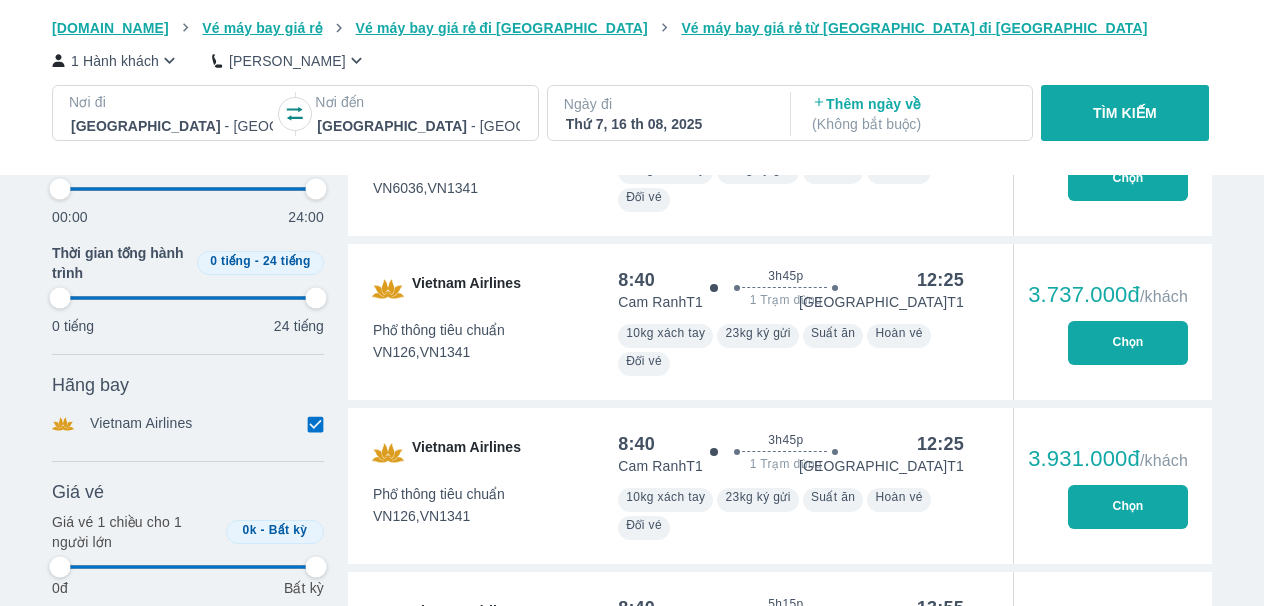 type on "97.9166666666667" 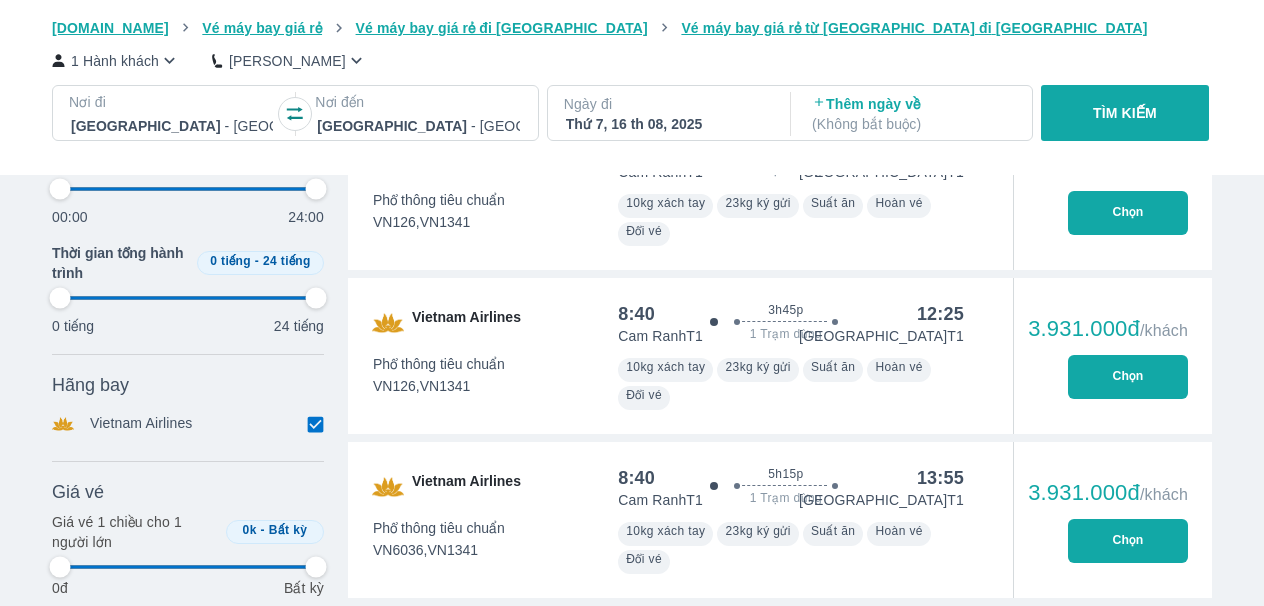 type on "97.9166666666667" 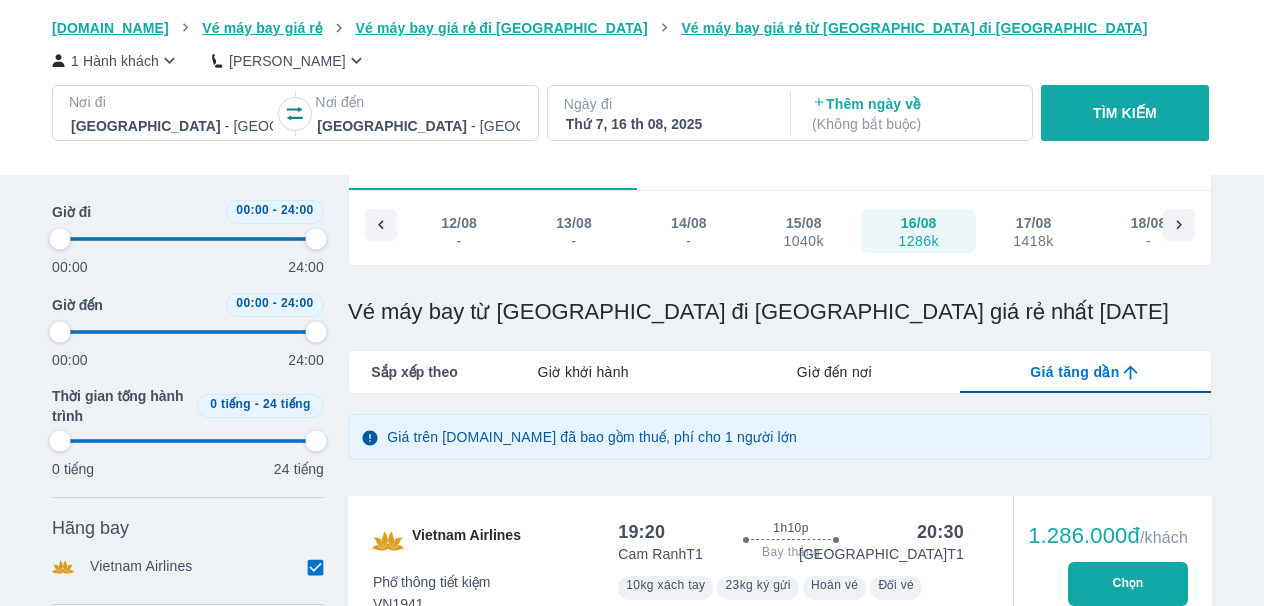 scroll, scrollTop: 0, scrollLeft: 0, axis: both 